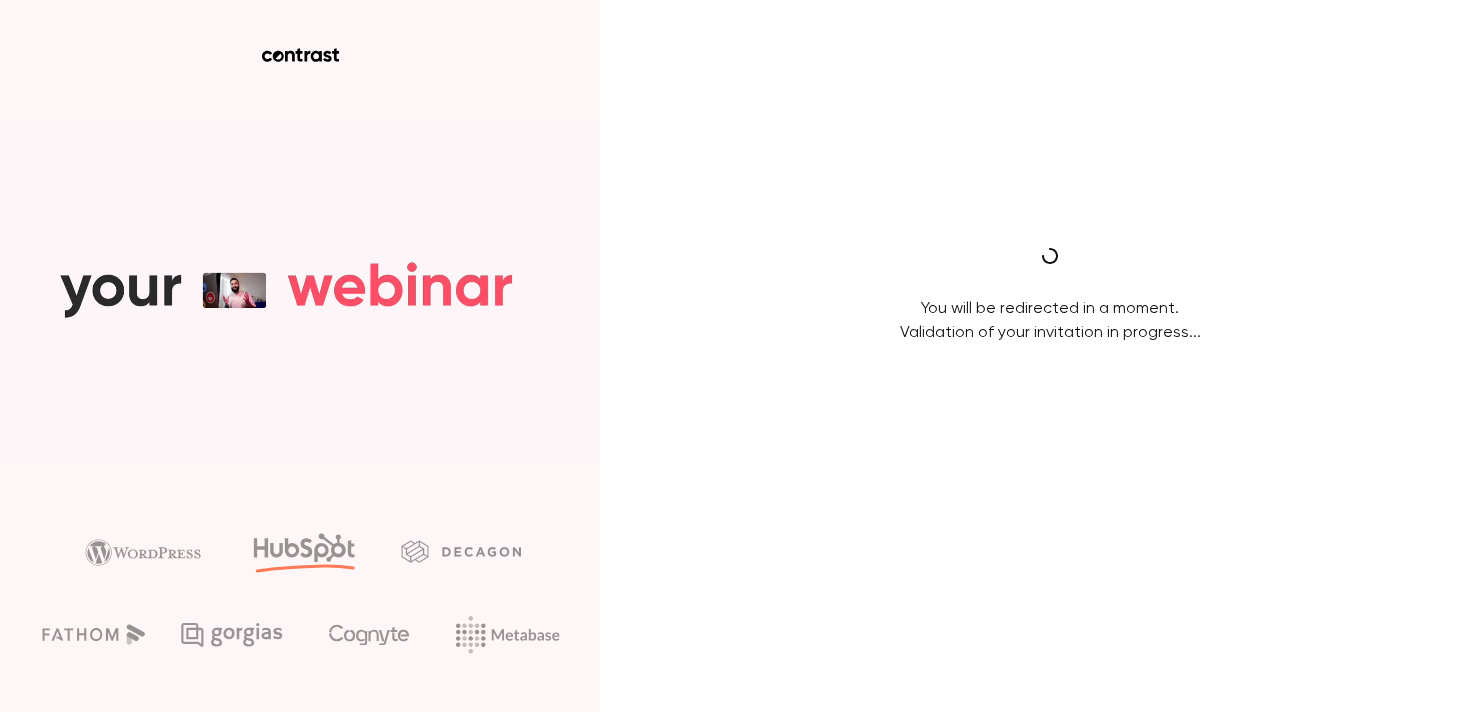 scroll, scrollTop: 0, scrollLeft: 0, axis: both 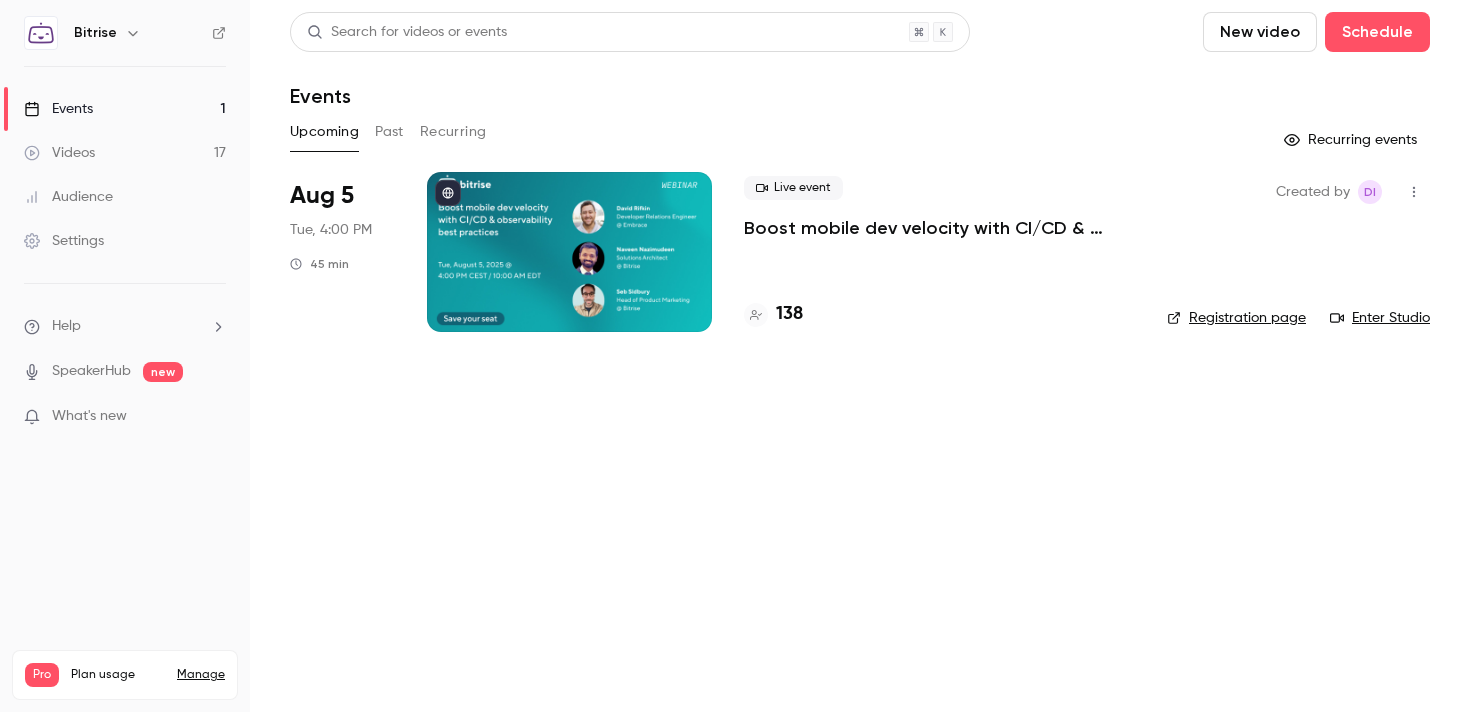 click on "Events 1" at bounding box center (125, 109) 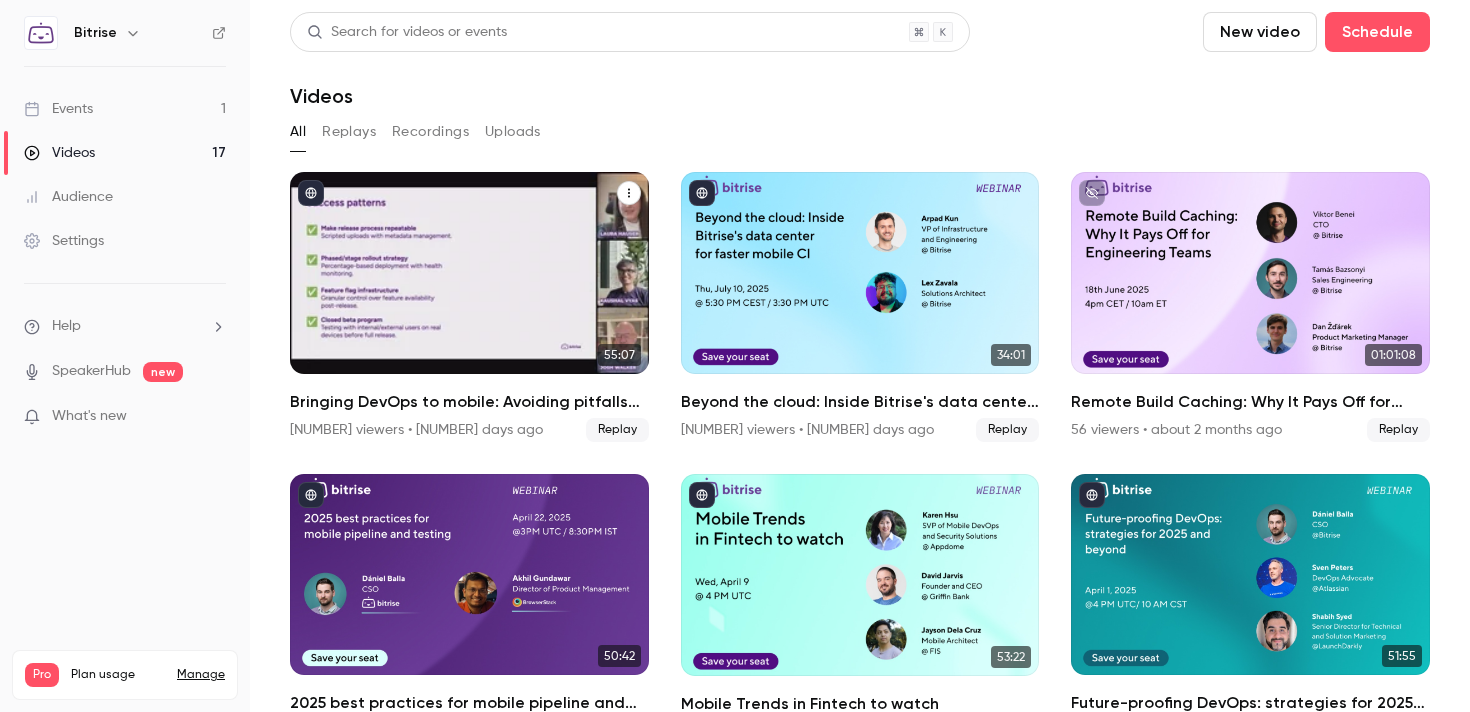 click at bounding box center [469, 273] 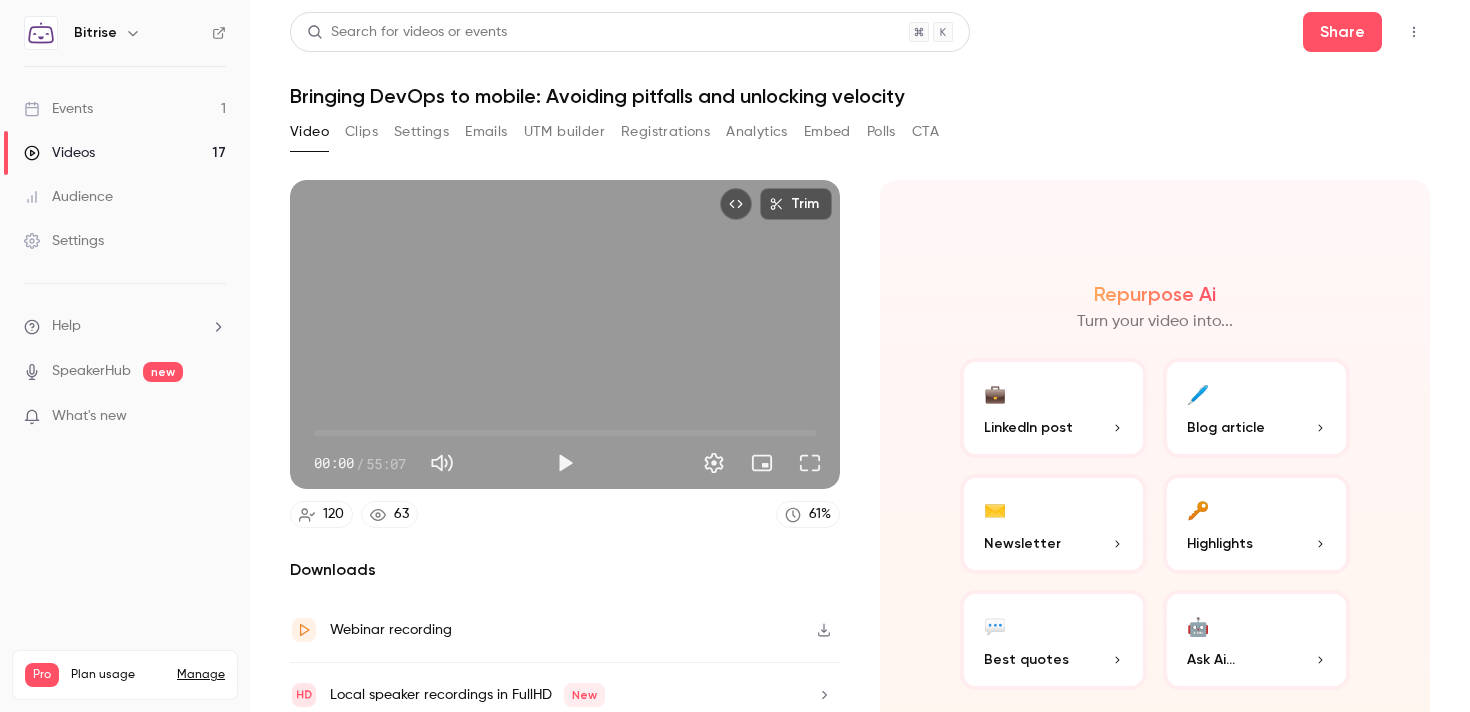 click on "Bringing DevOps to mobile: Avoiding pitfalls and unlocking velocity" at bounding box center (860, 96) 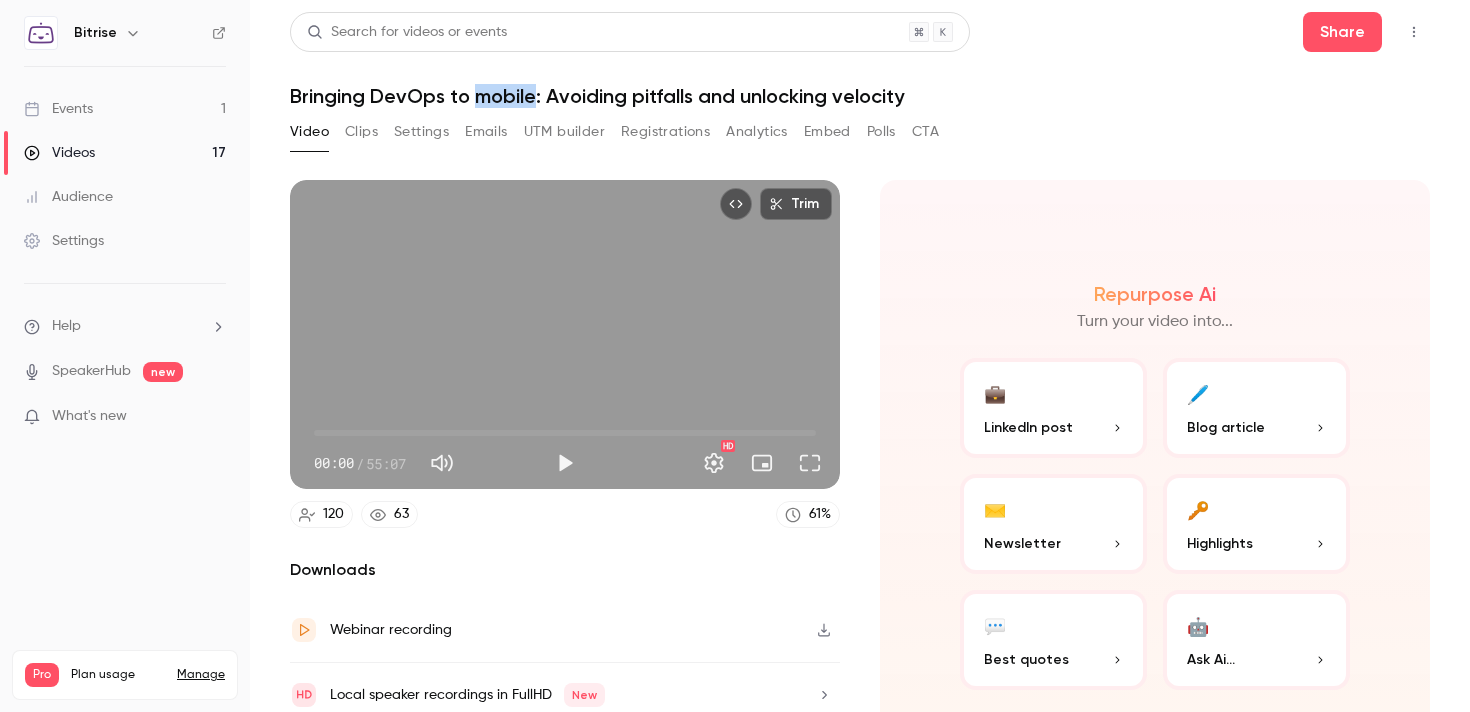 click on "Bringing DevOps to mobile: Avoiding pitfalls and unlocking velocity" at bounding box center [860, 96] 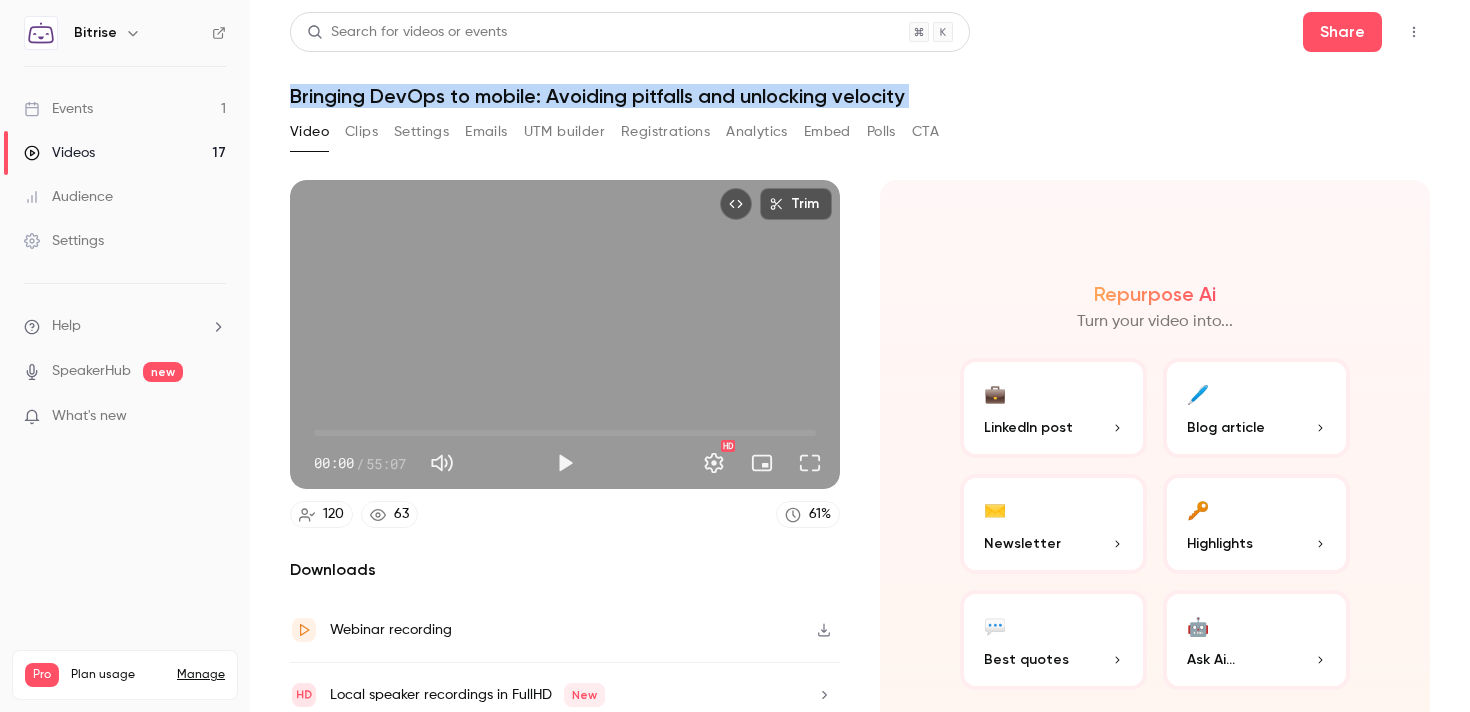 click on "Bringing DevOps to mobile: Avoiding pitfalls and unlocking velocity" at bounding box center [860, 96] 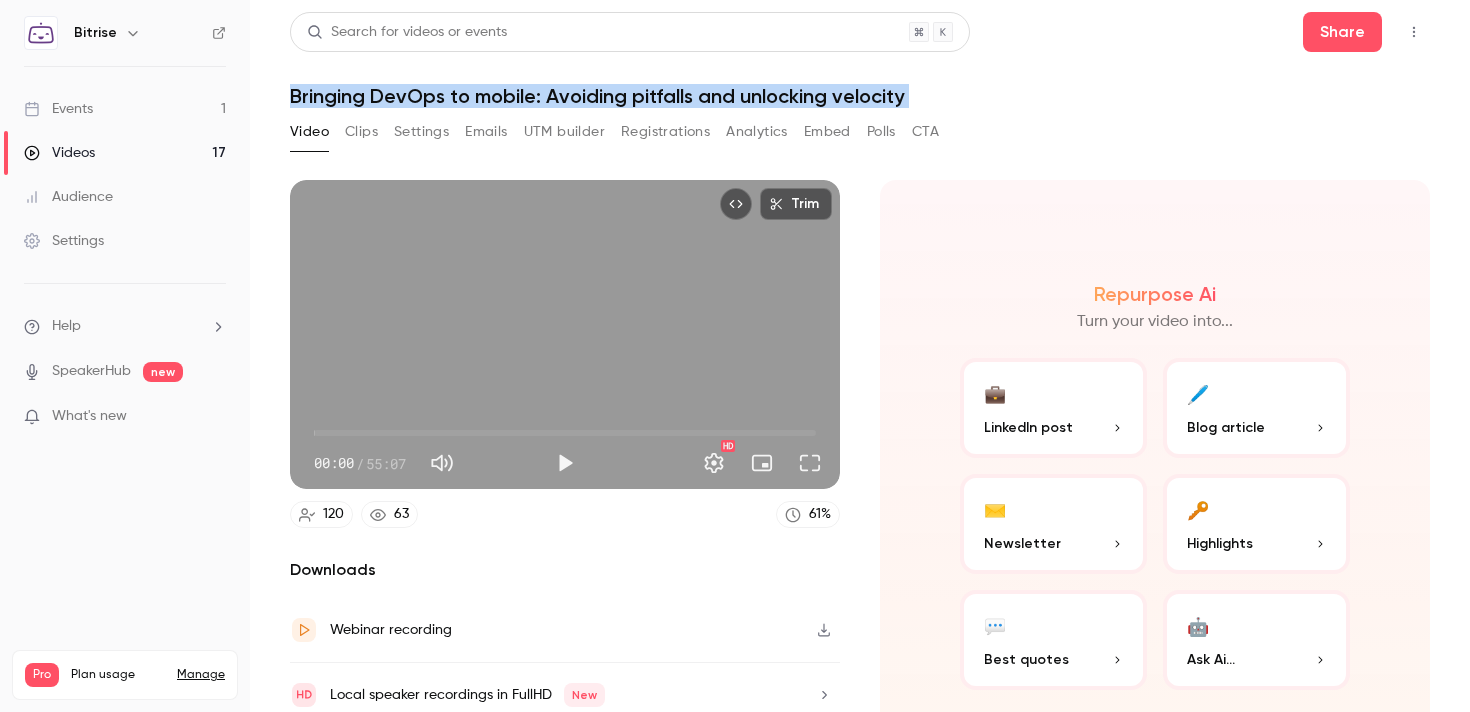 copy on "Bringing DevOps to mobile: Avoiding pitfalls and unlocking velocity Video Clips Settings Emails UTM builder Registrations Analytics Embed Polls CTA" 